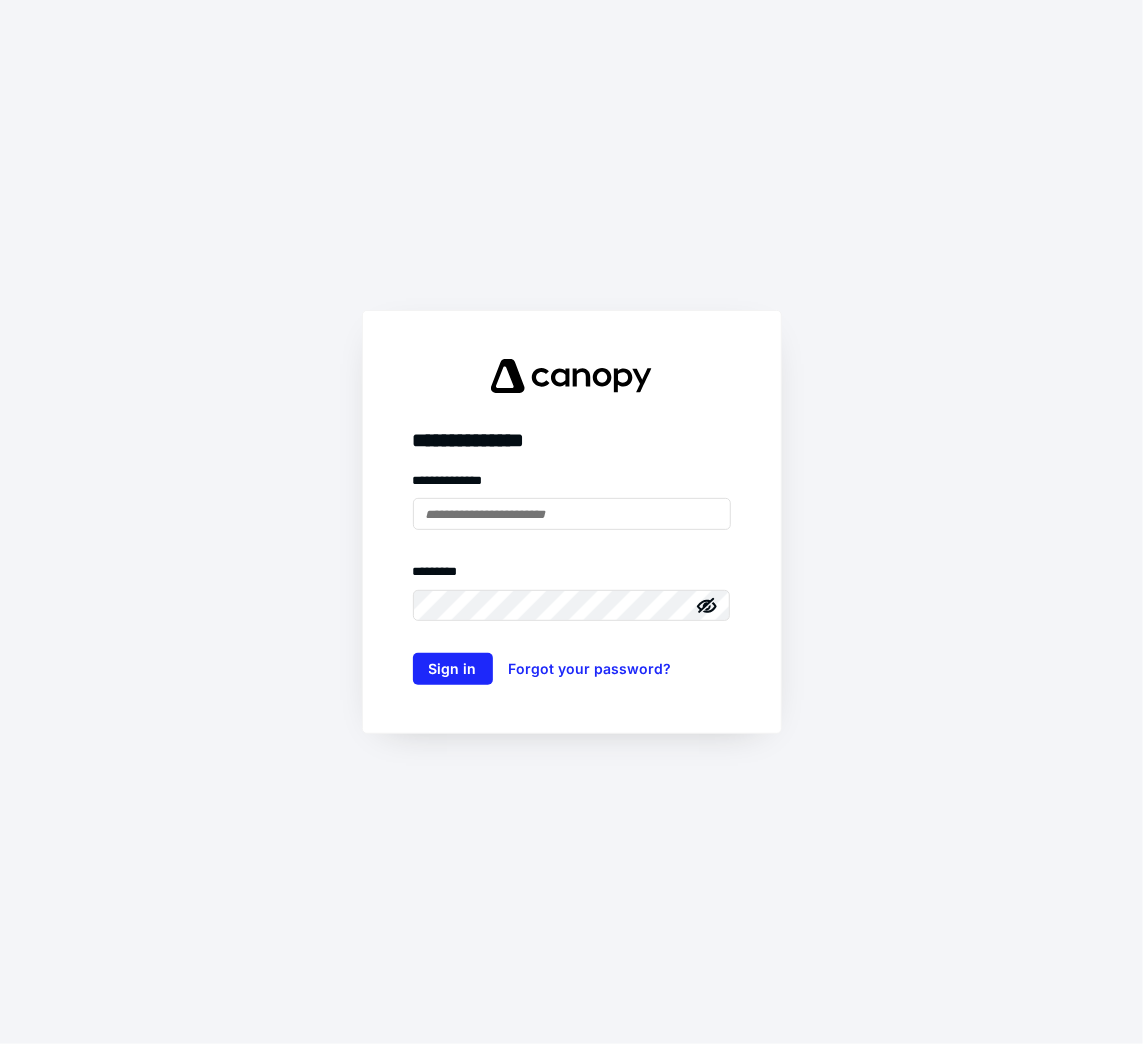 scroll, scrollTop: 0, scrollLeft: 0, axis: both 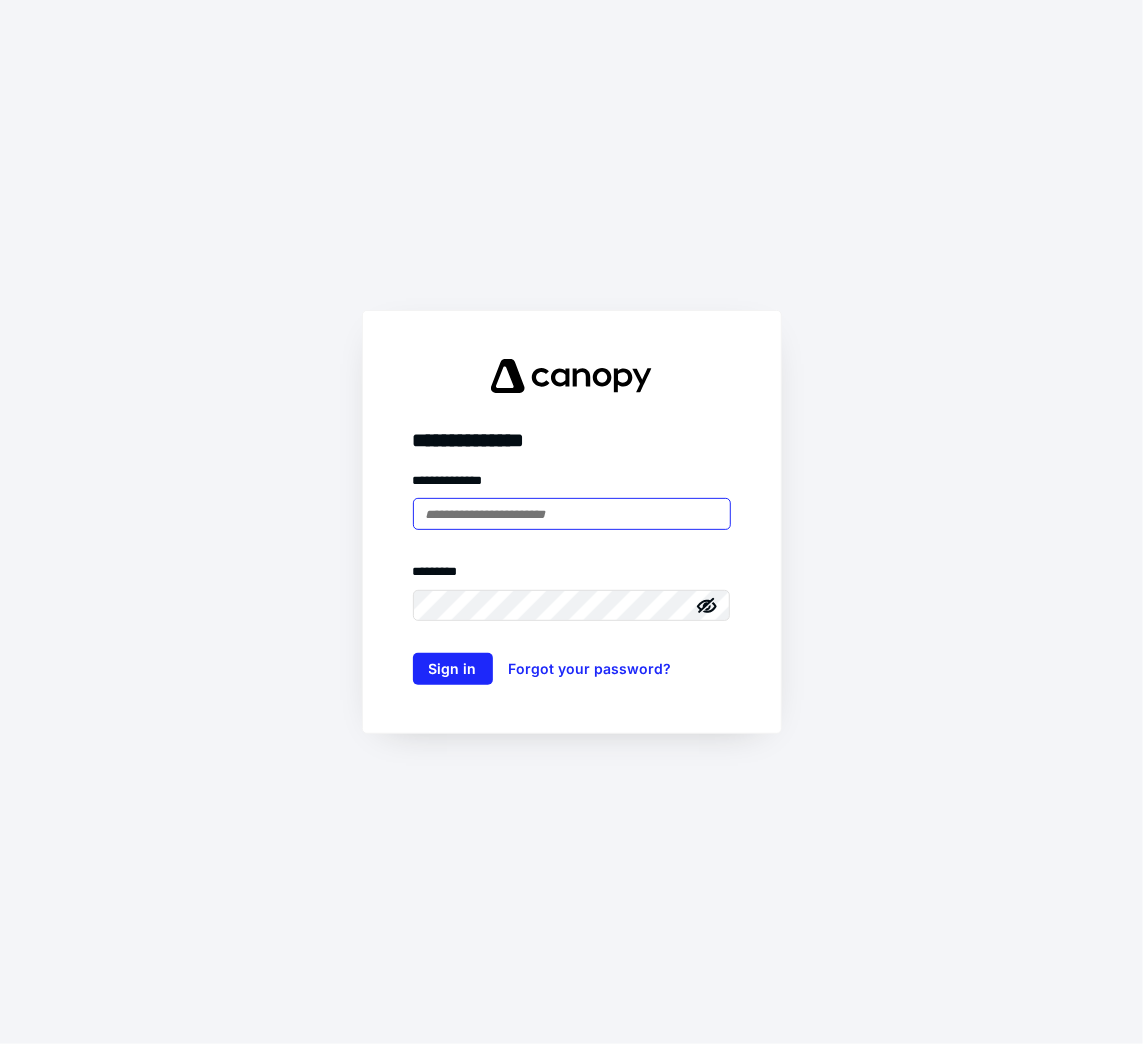 type on "**********" 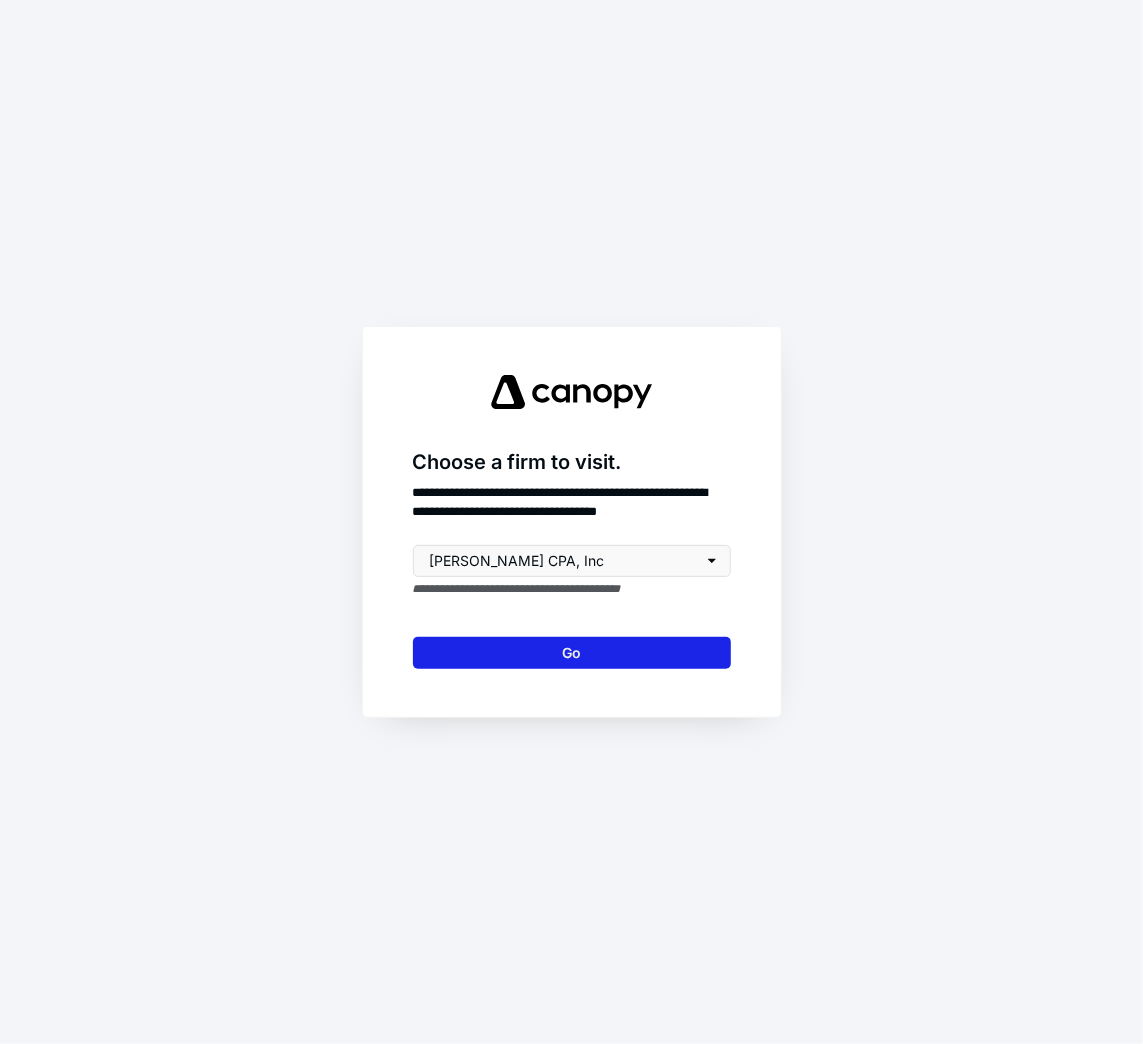 click on "Go" at bounding box center [572, 653] 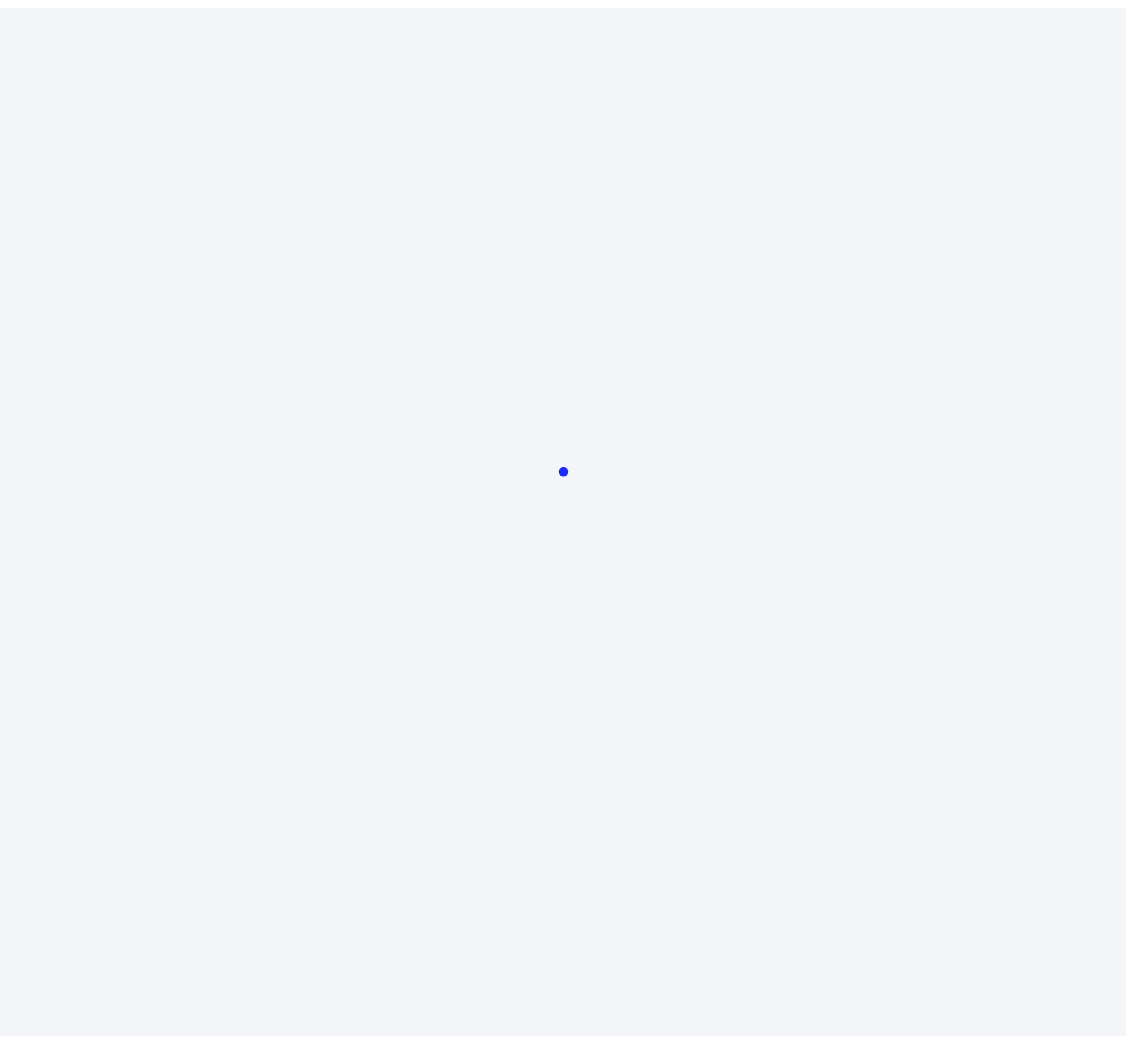 scroll, scrollTop: 0, scrollLeft: 0, axis: both 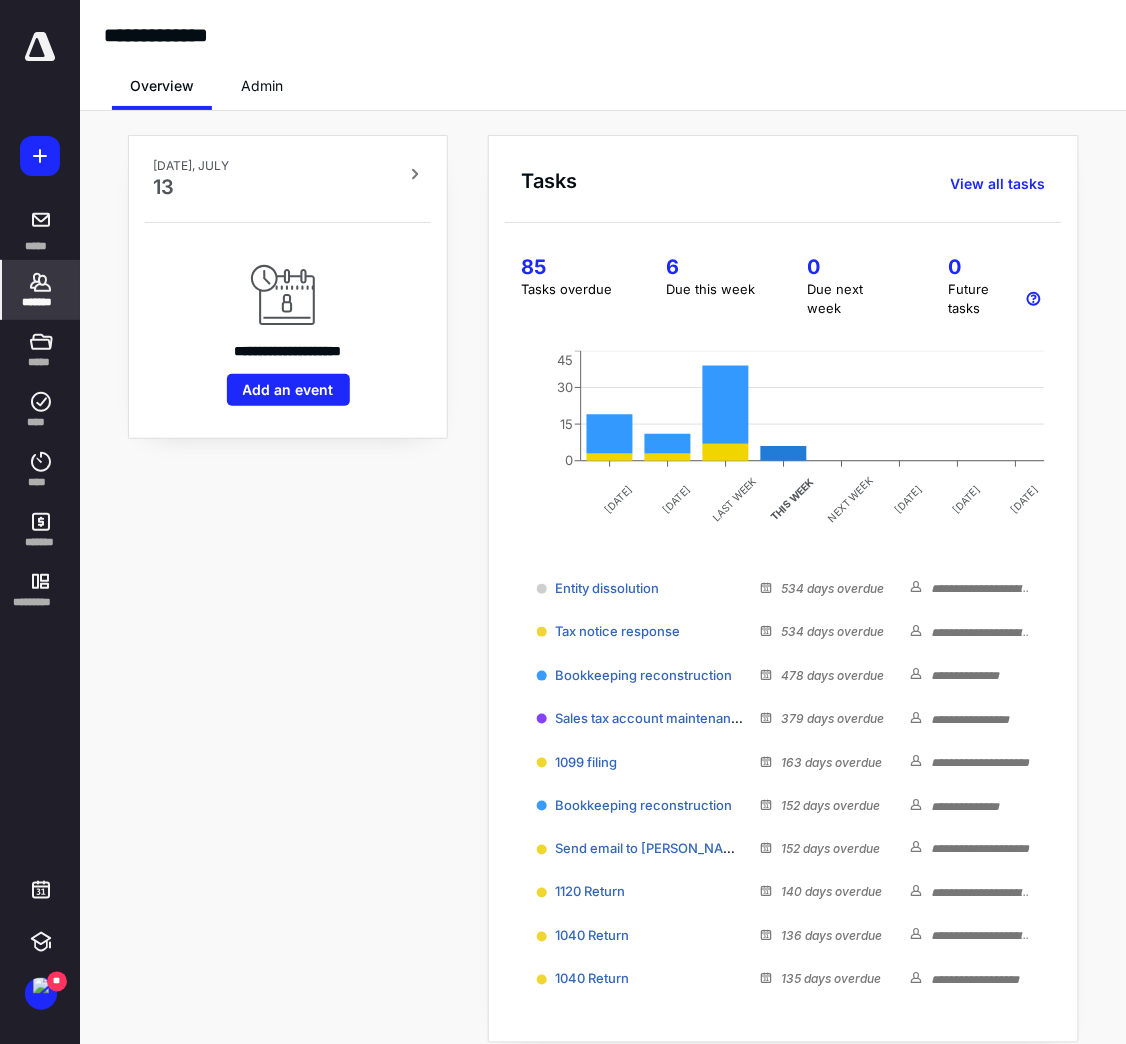 click 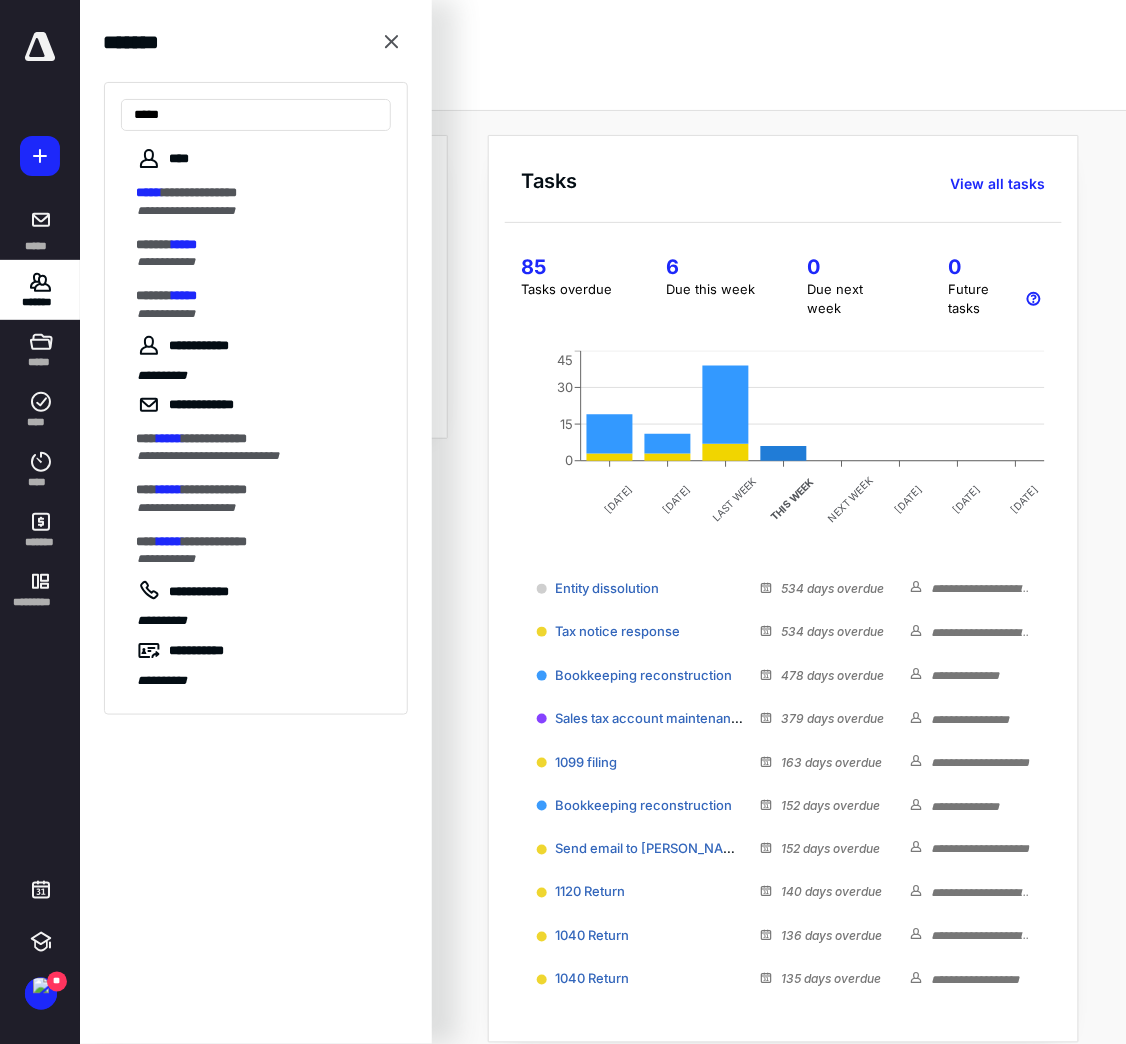 type on "*****" 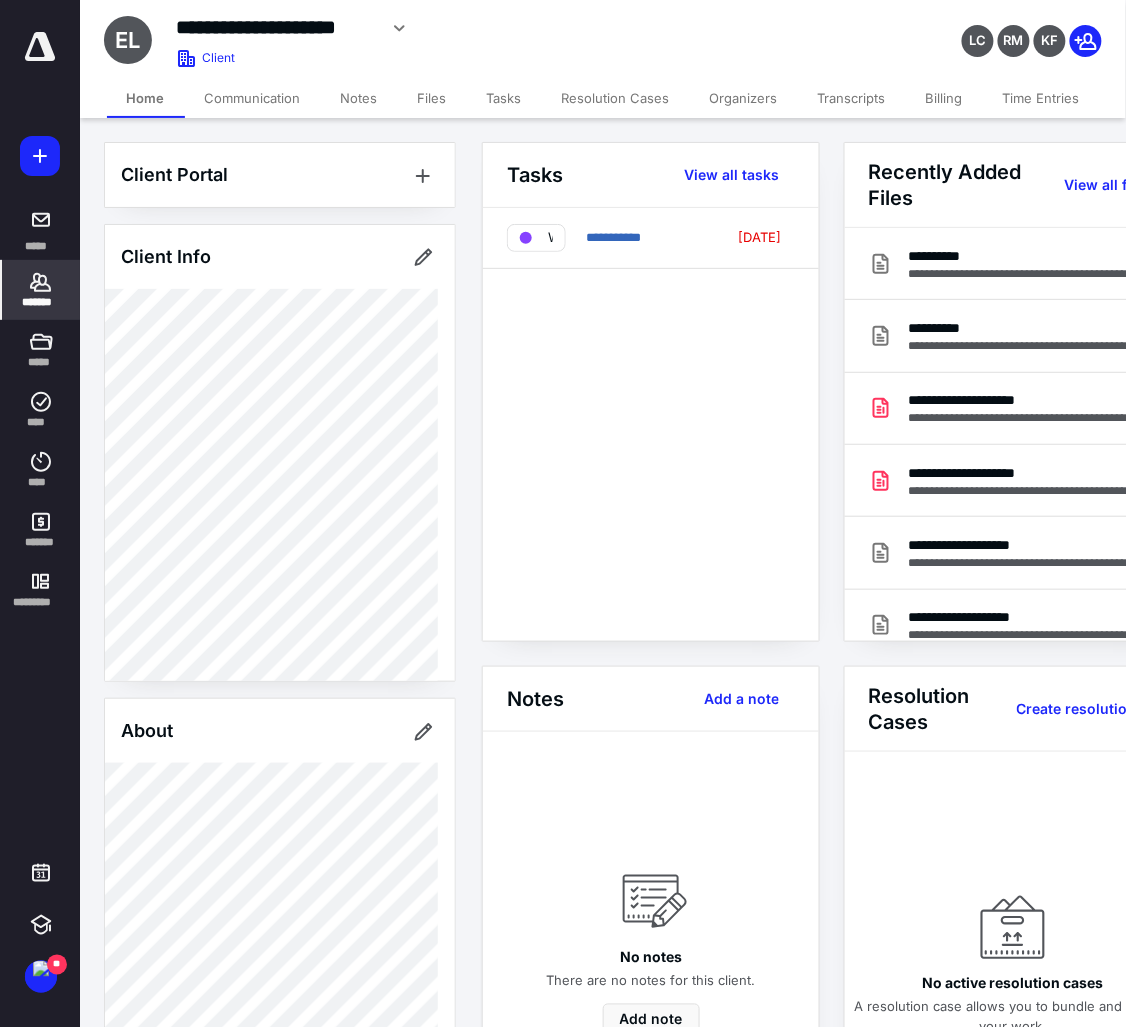 click on "Files" at bounding box center [432, 98] 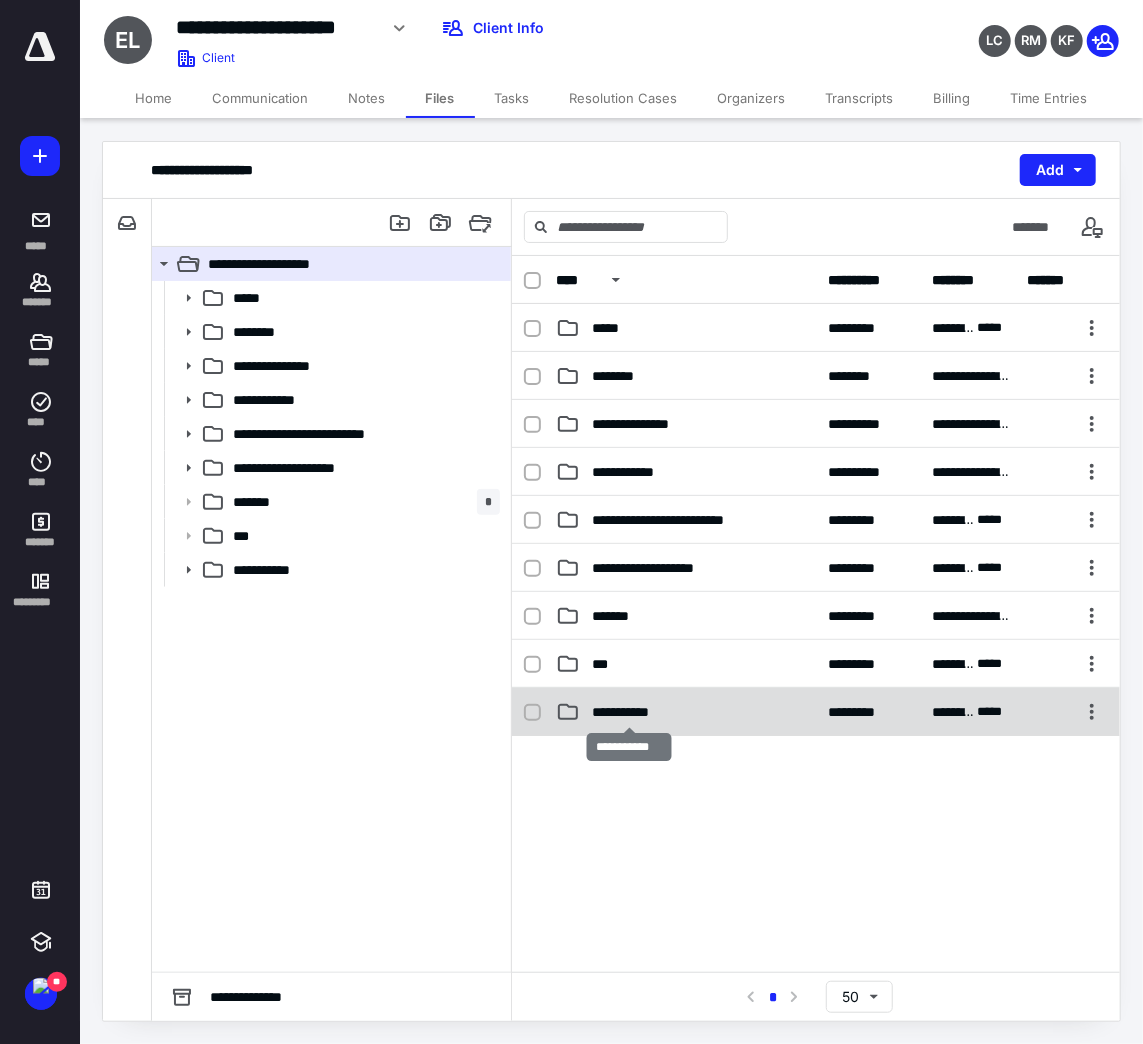 click on "**********" at bounding box center (629, 712) 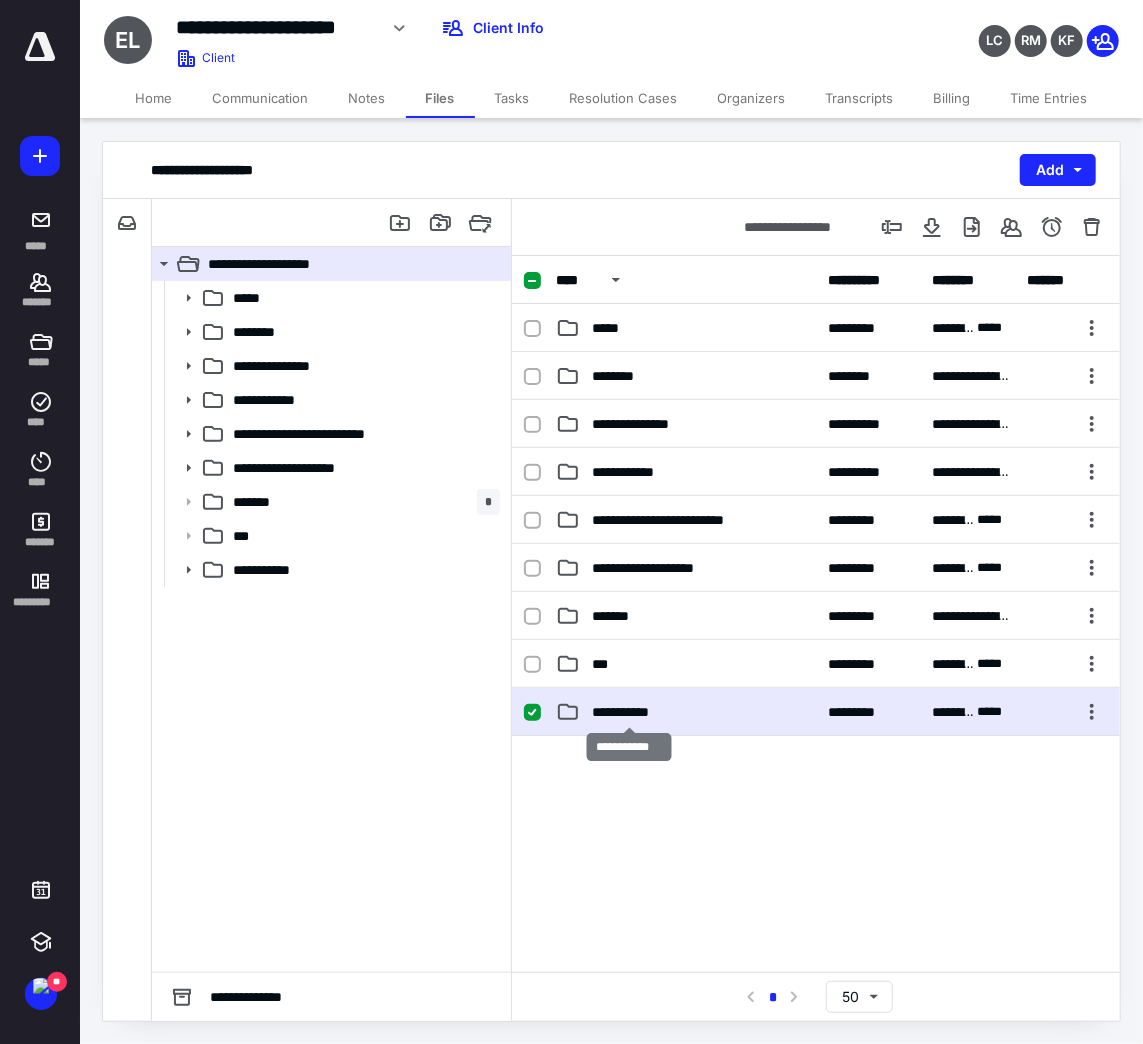 click on "**********" at bounding box center [629, 712] 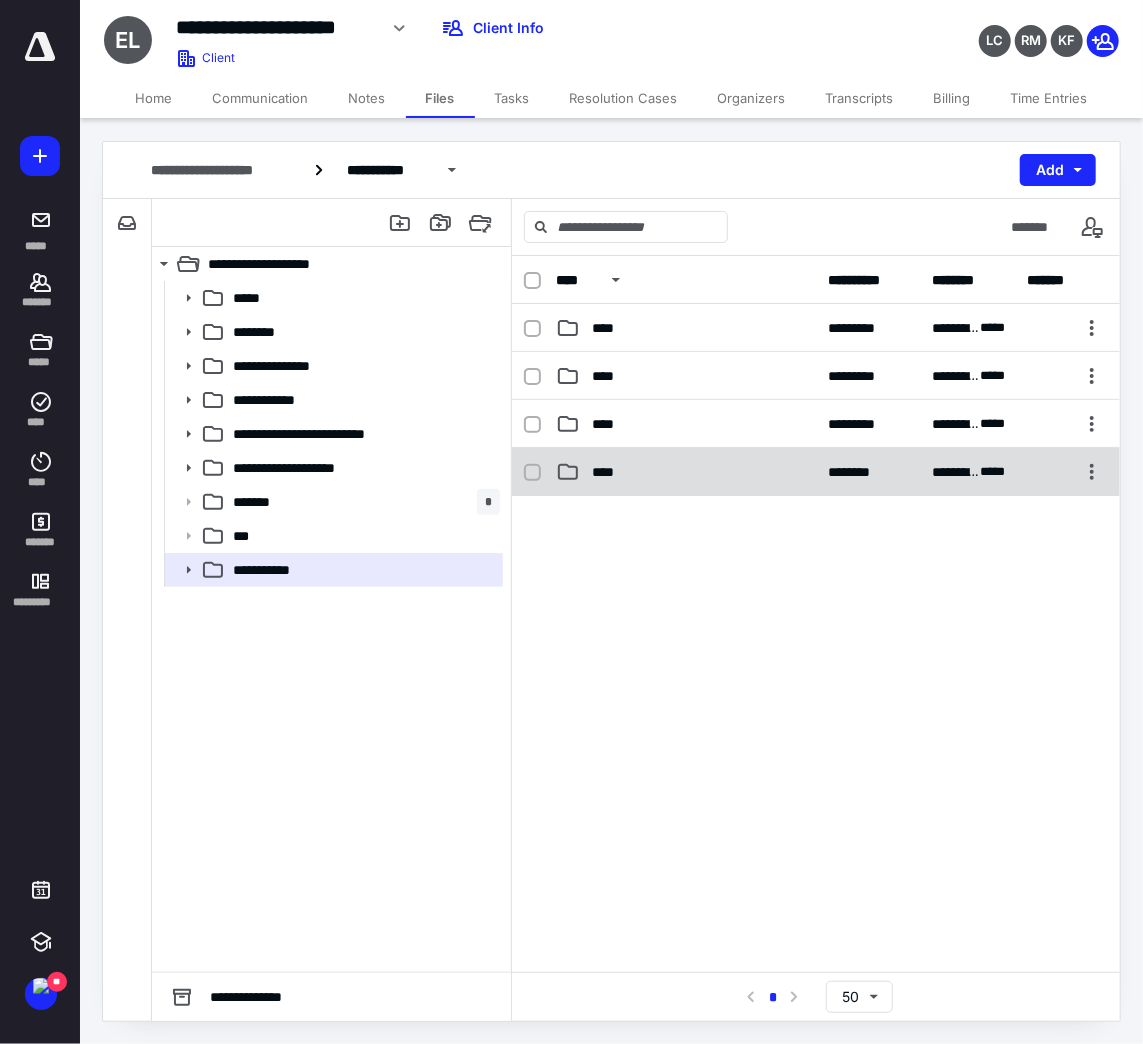 click on "**********" at bounding box center [816, 472] 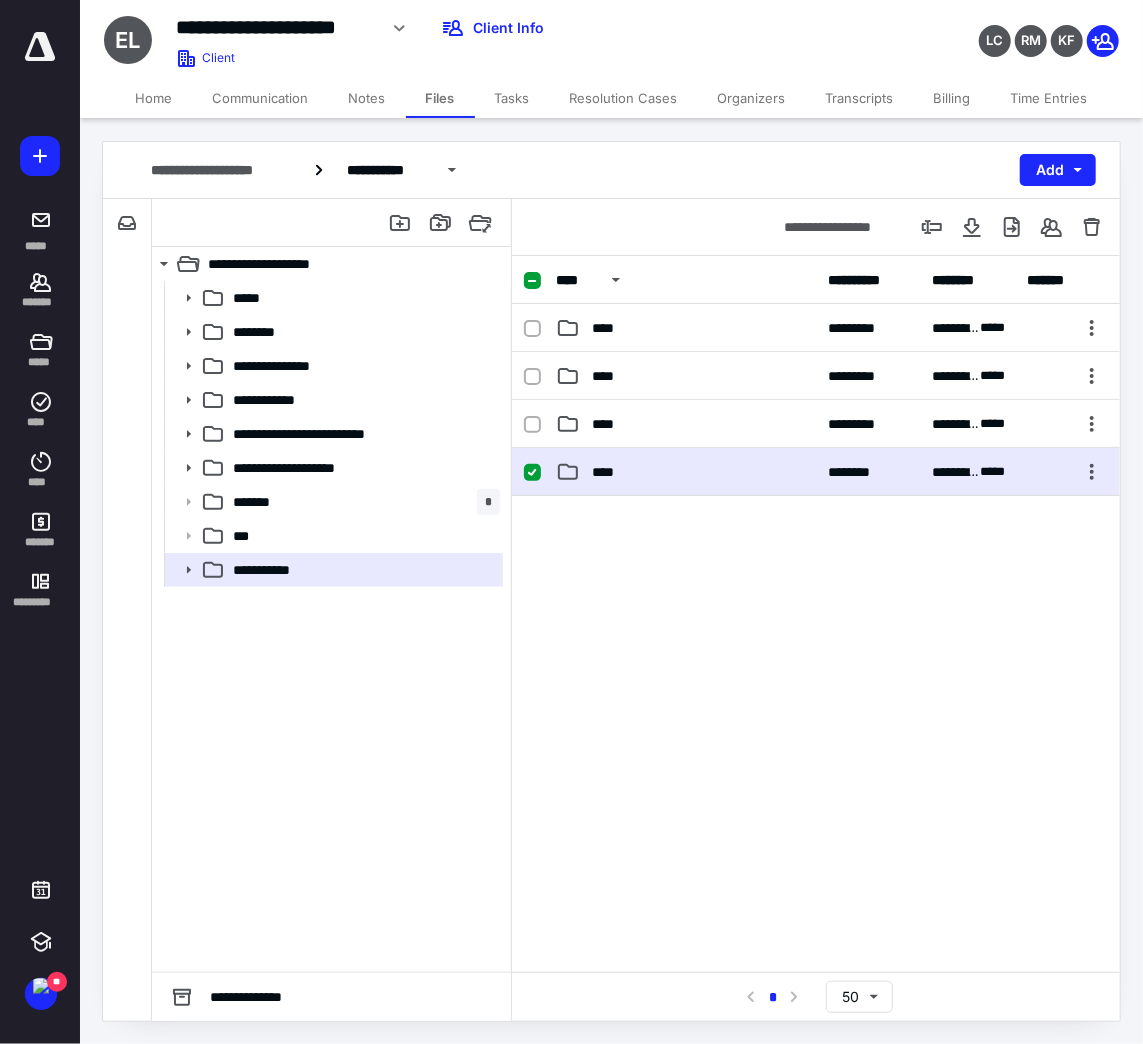click on "**********" at bounding box center (816, 472) 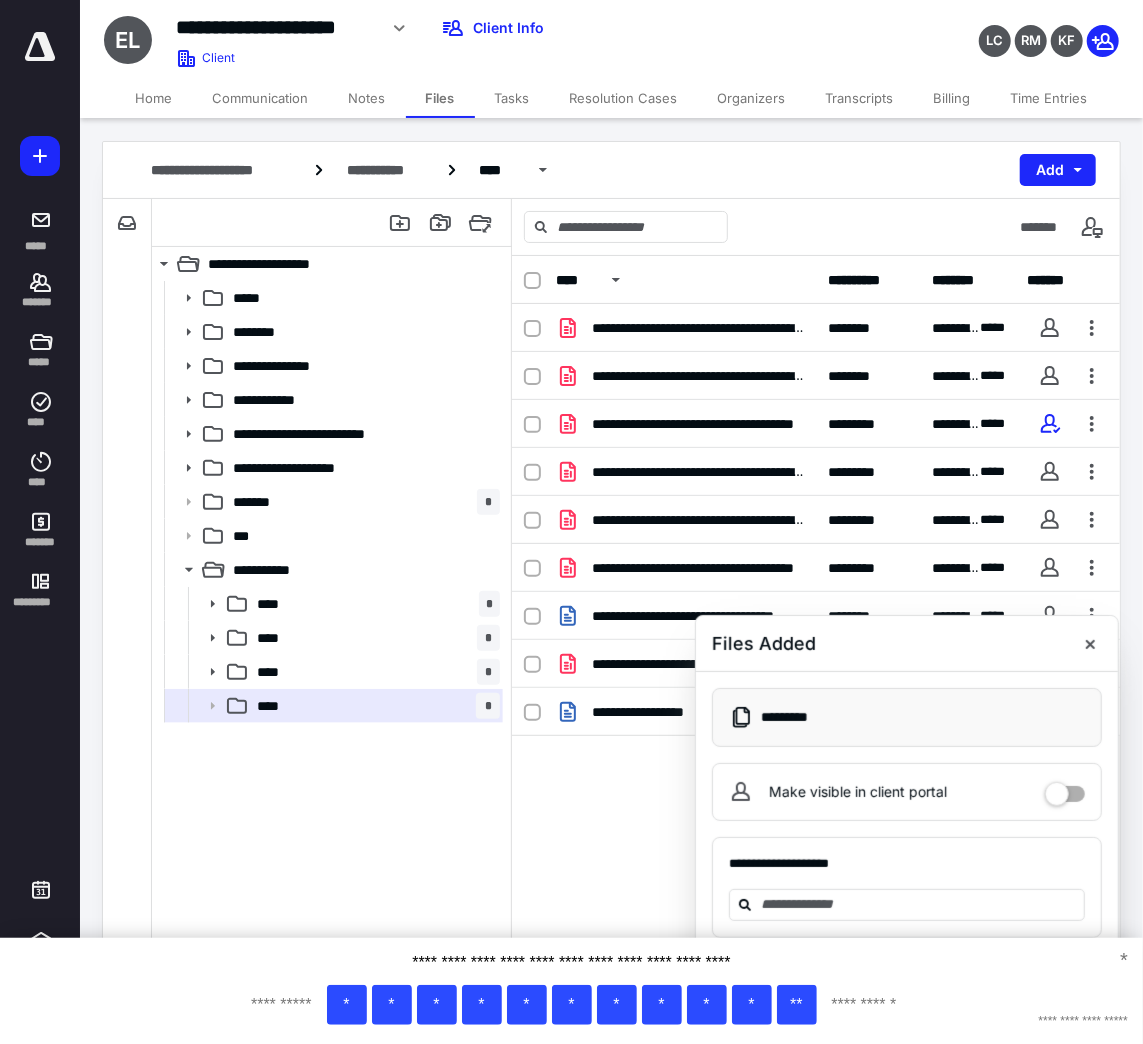 click on "**********" at bounding box center (439, 35) 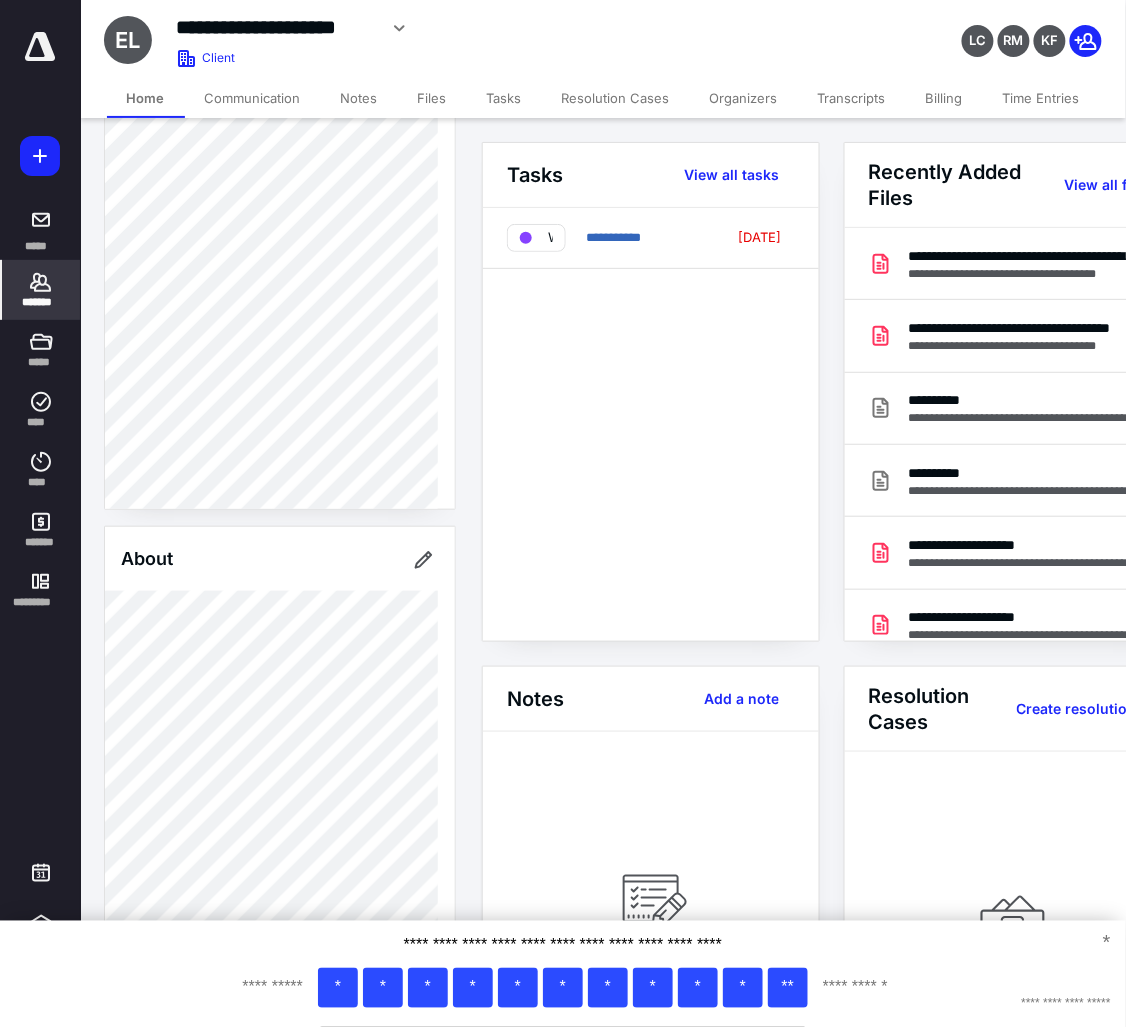 scroll, scrollTop: 535, scrollLeft: 0, axis: vertical 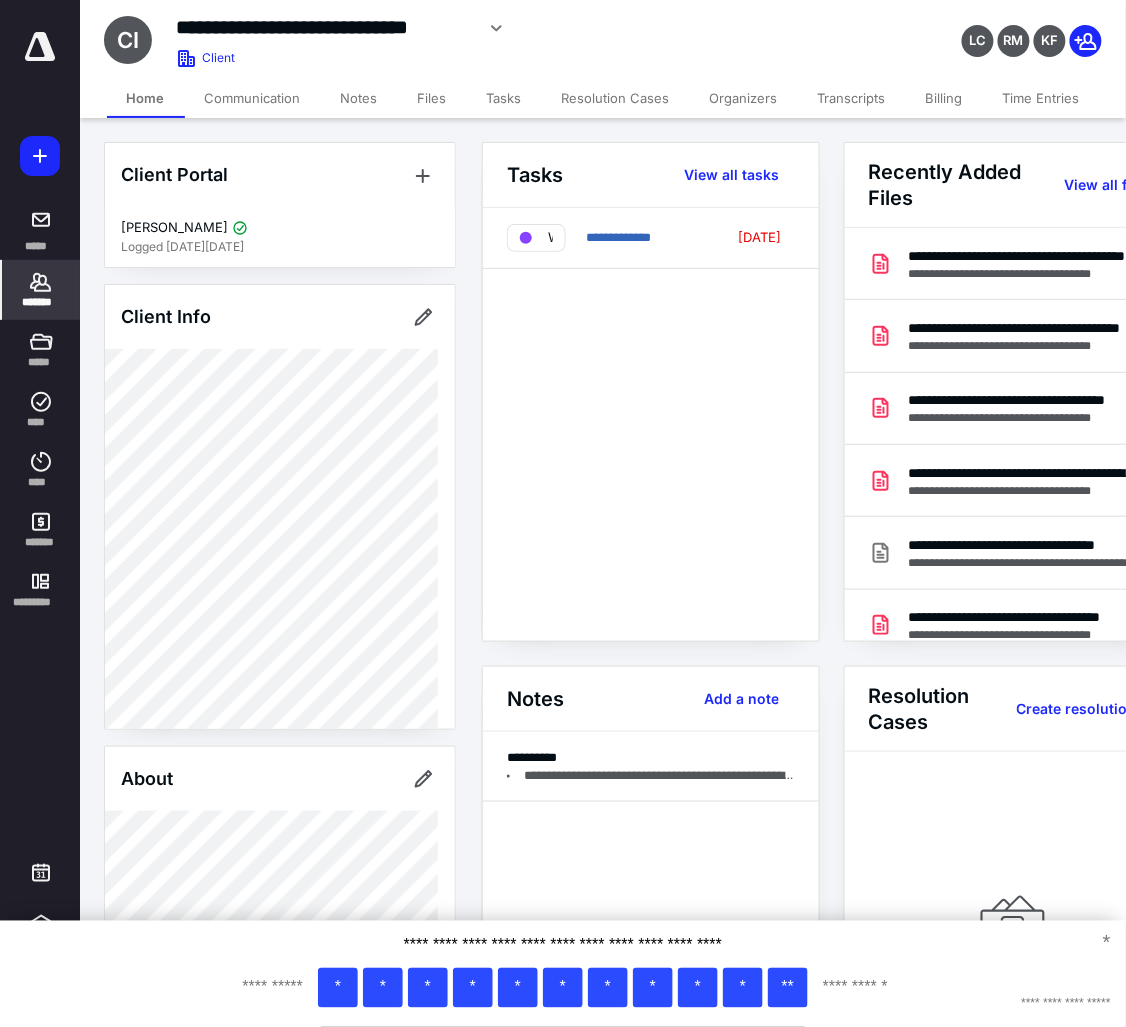 click on "Files" at bounding box center [432, 98] 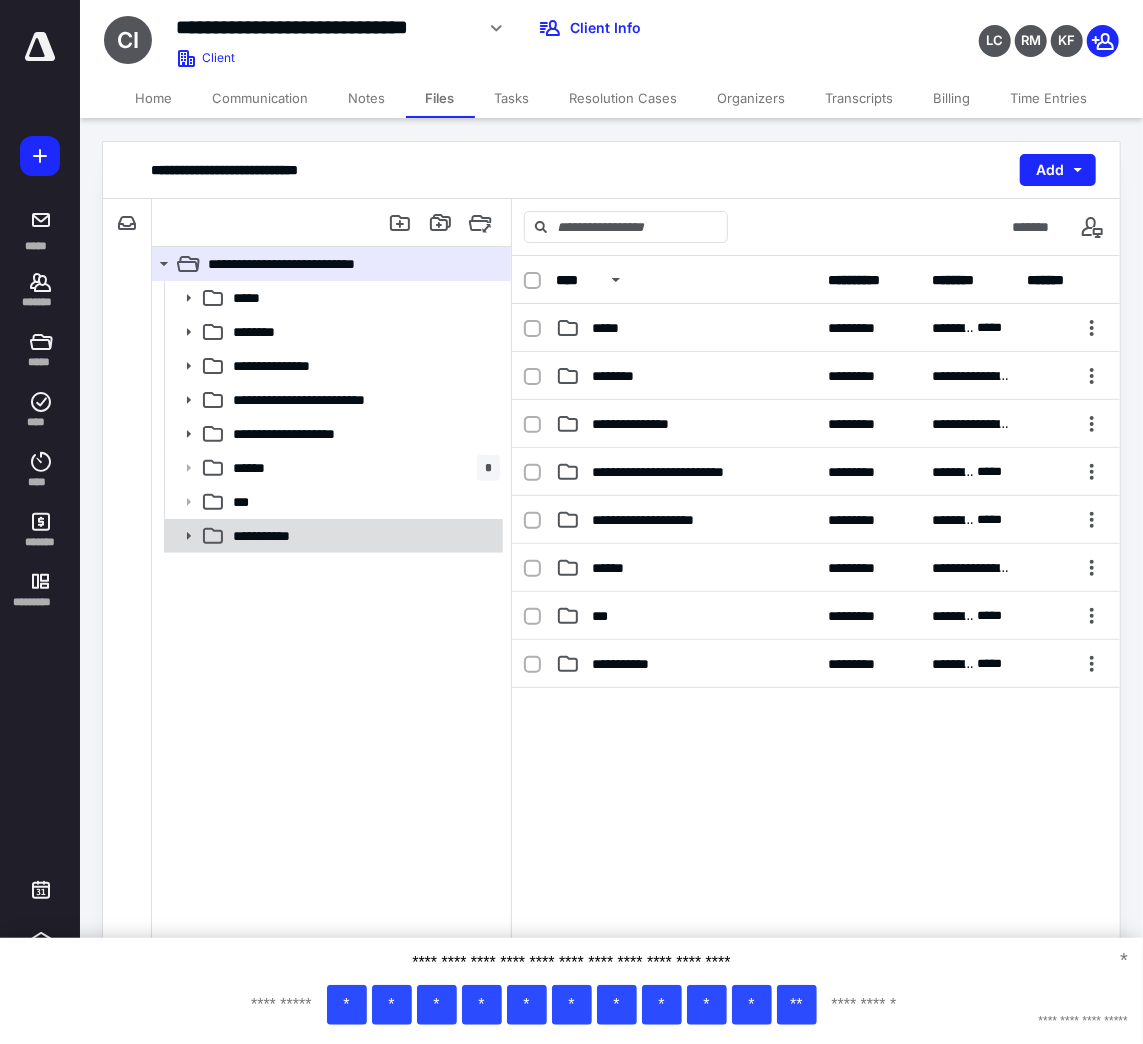 click on "**********" at bounding box center [270, 536] 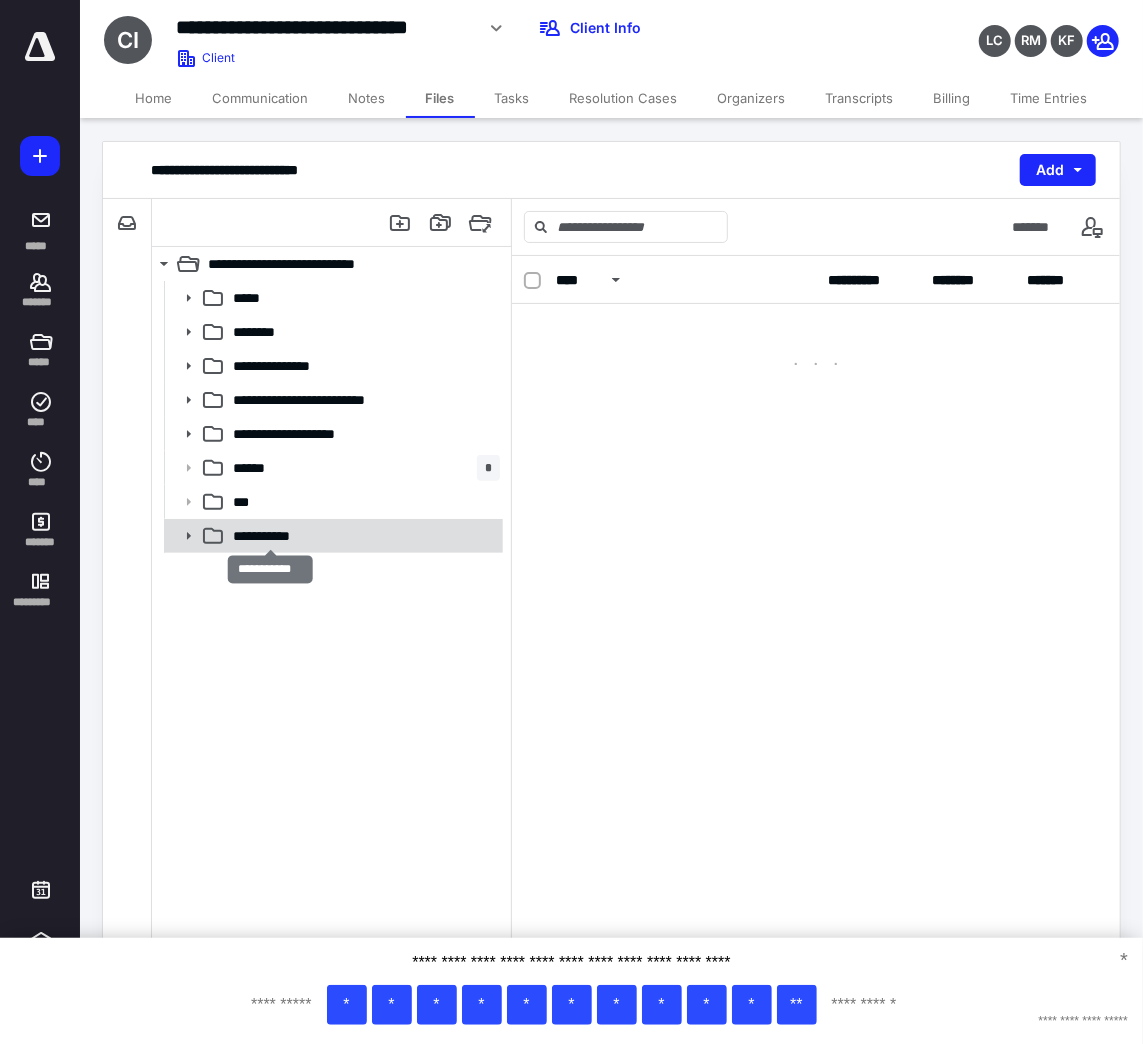 click on "**********" at bounding box center [270, 536] 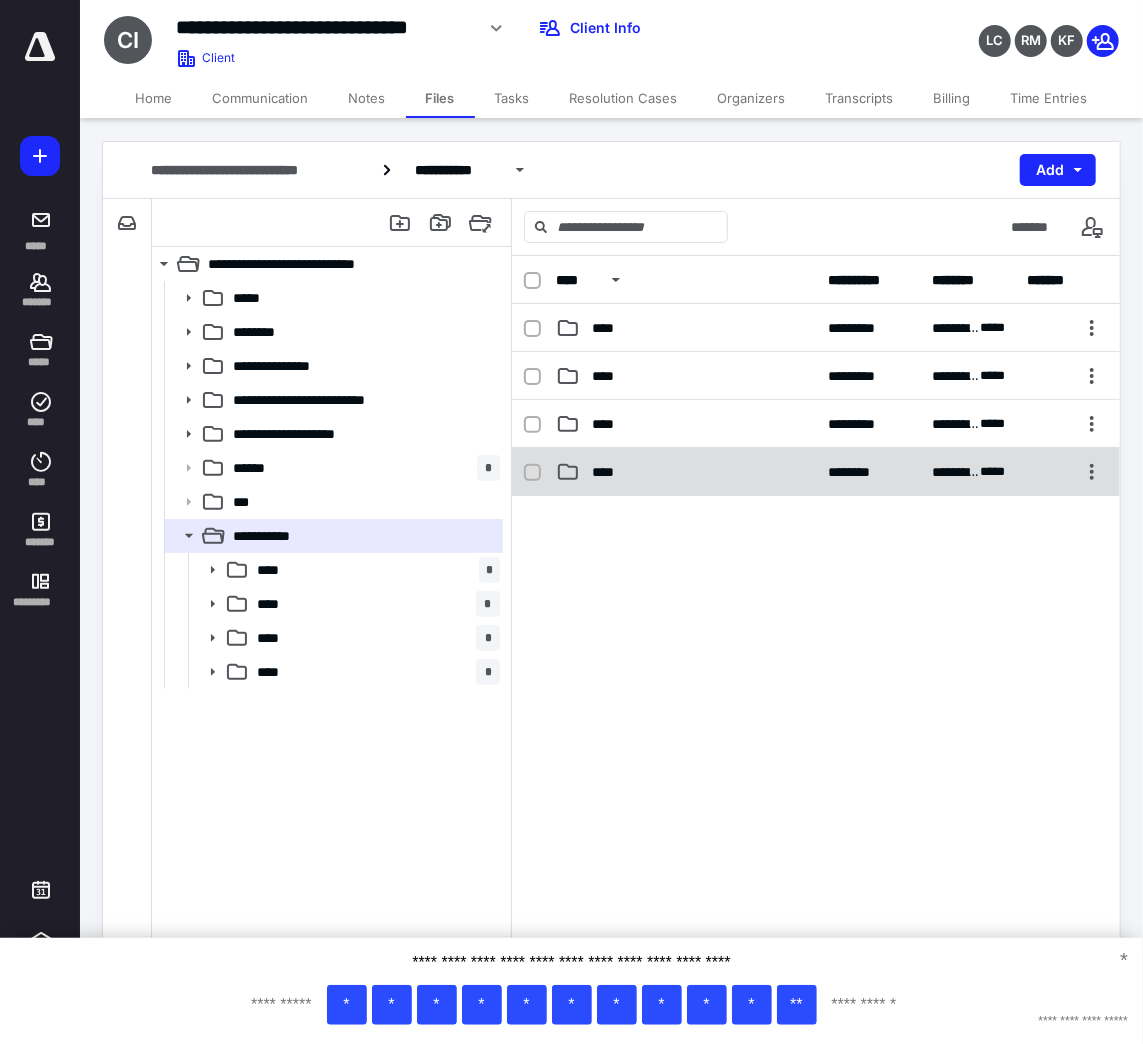 click on "****" at bounding box center [686, 472] 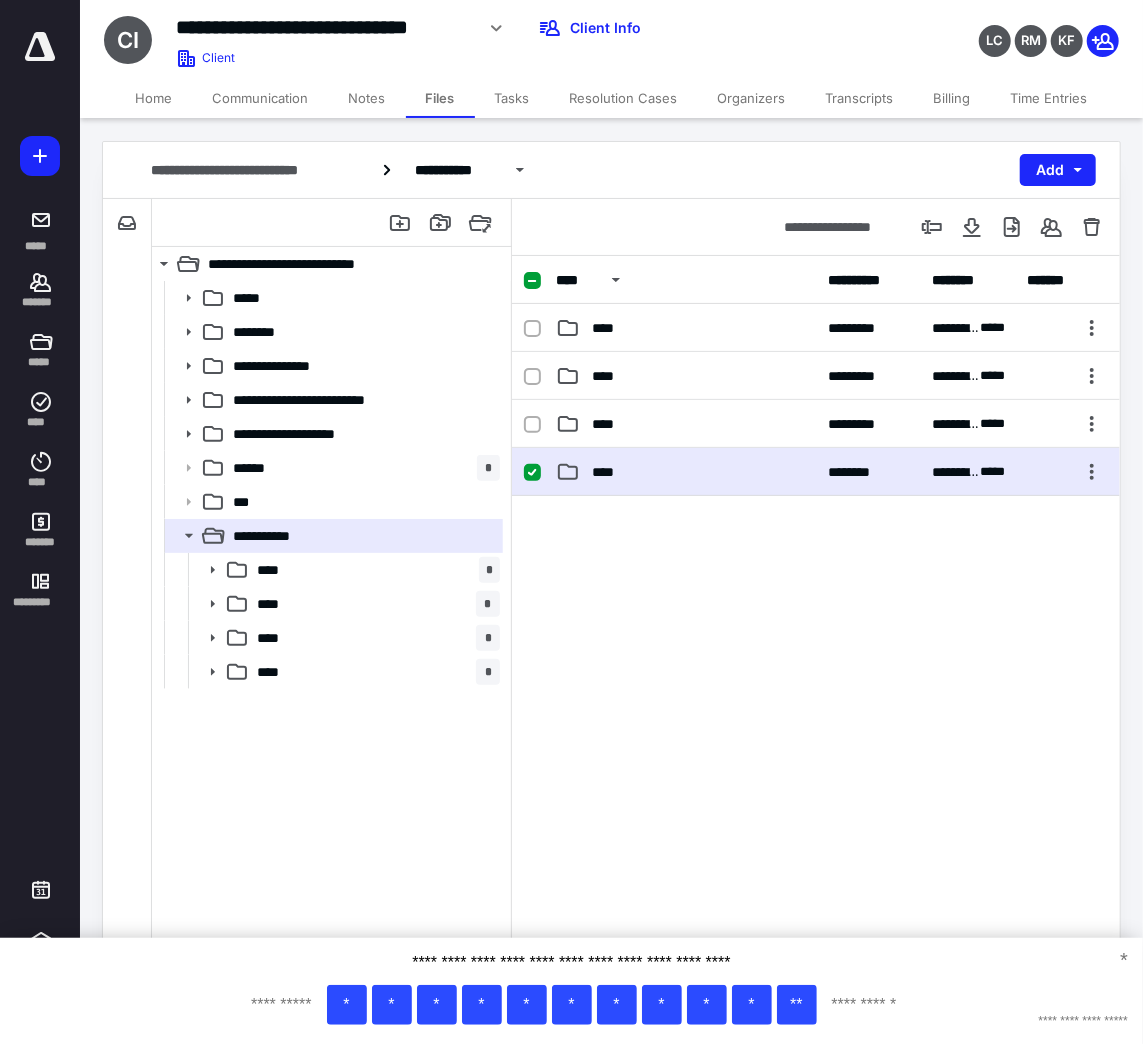 click on "****" at bounding box center (686, 472) 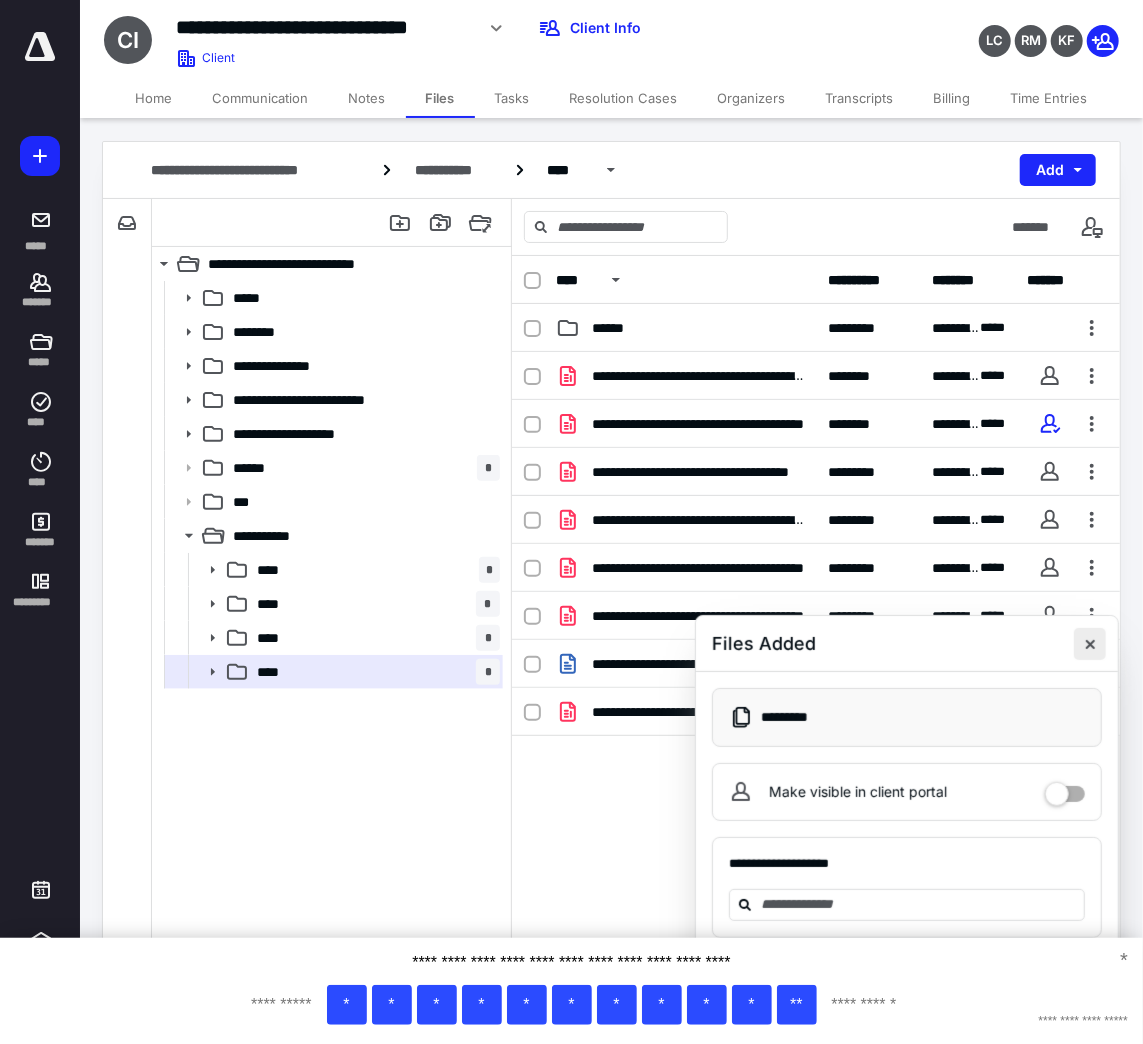 click at bounding box center (1090, 644) 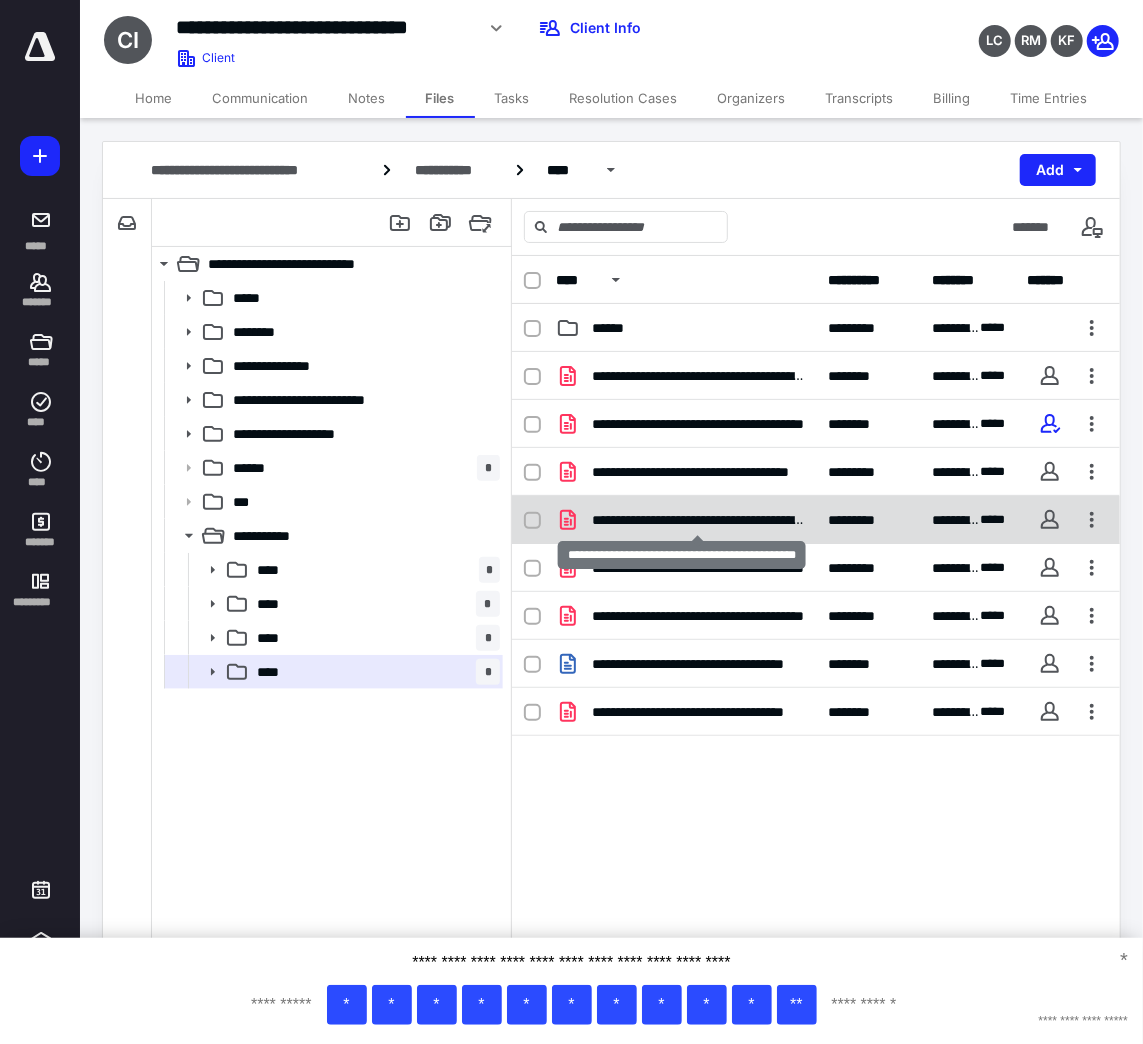 click on "**********" at bounding box center (698, 520) 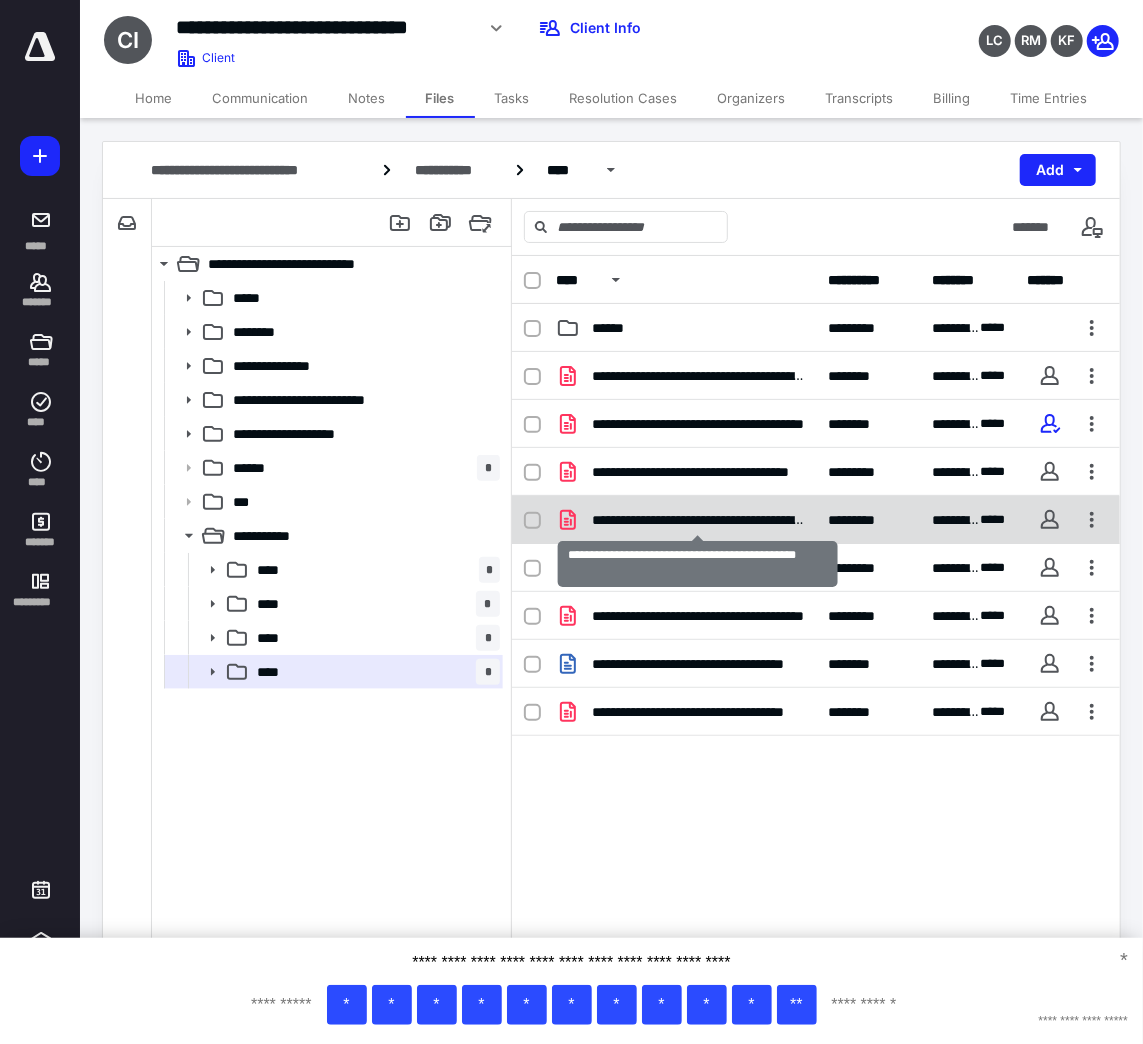 click on "**********" at bounding box center [698, 520] 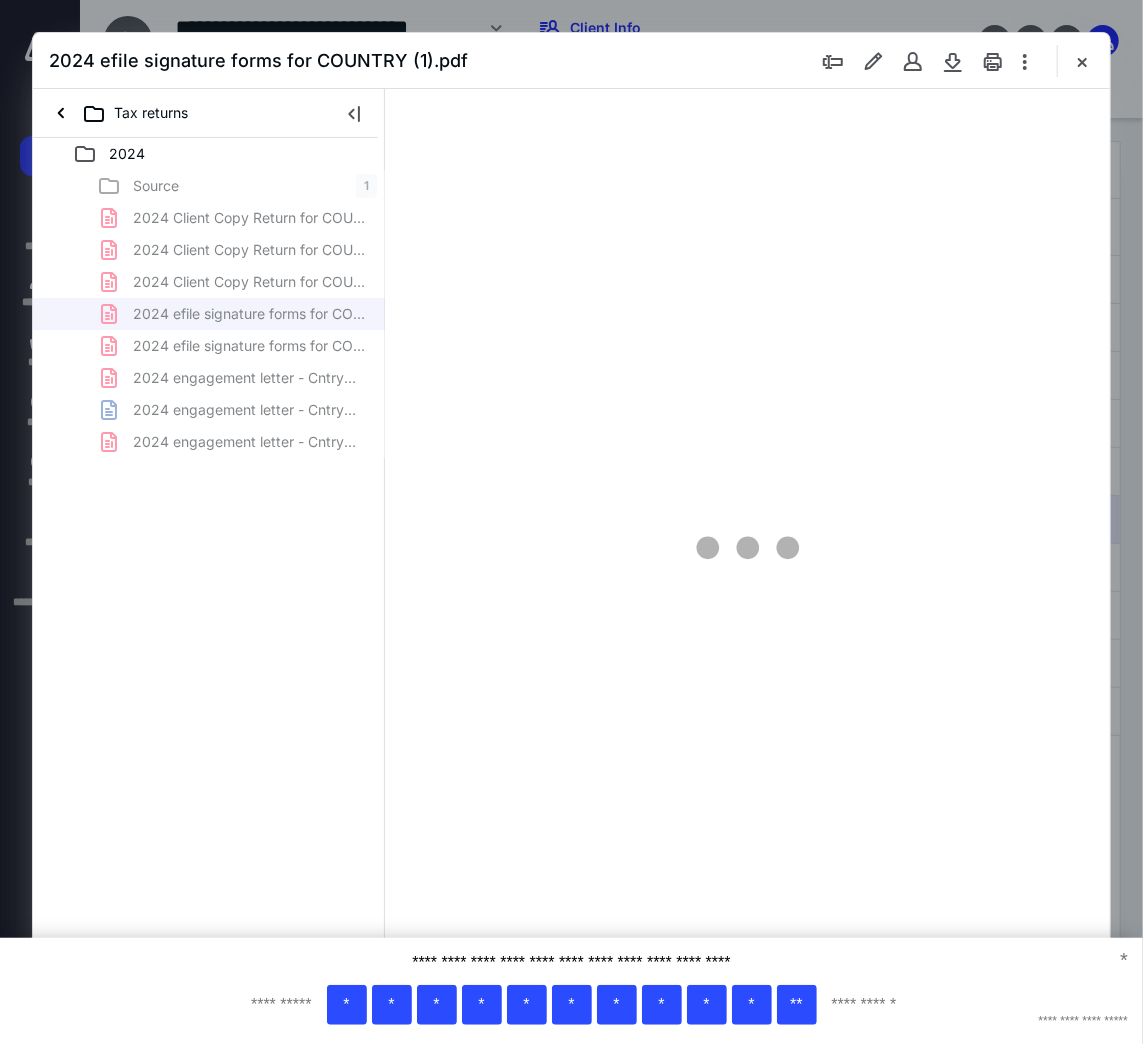 scroll, scrollTop: 0, scrollLeft: 0, axis: both 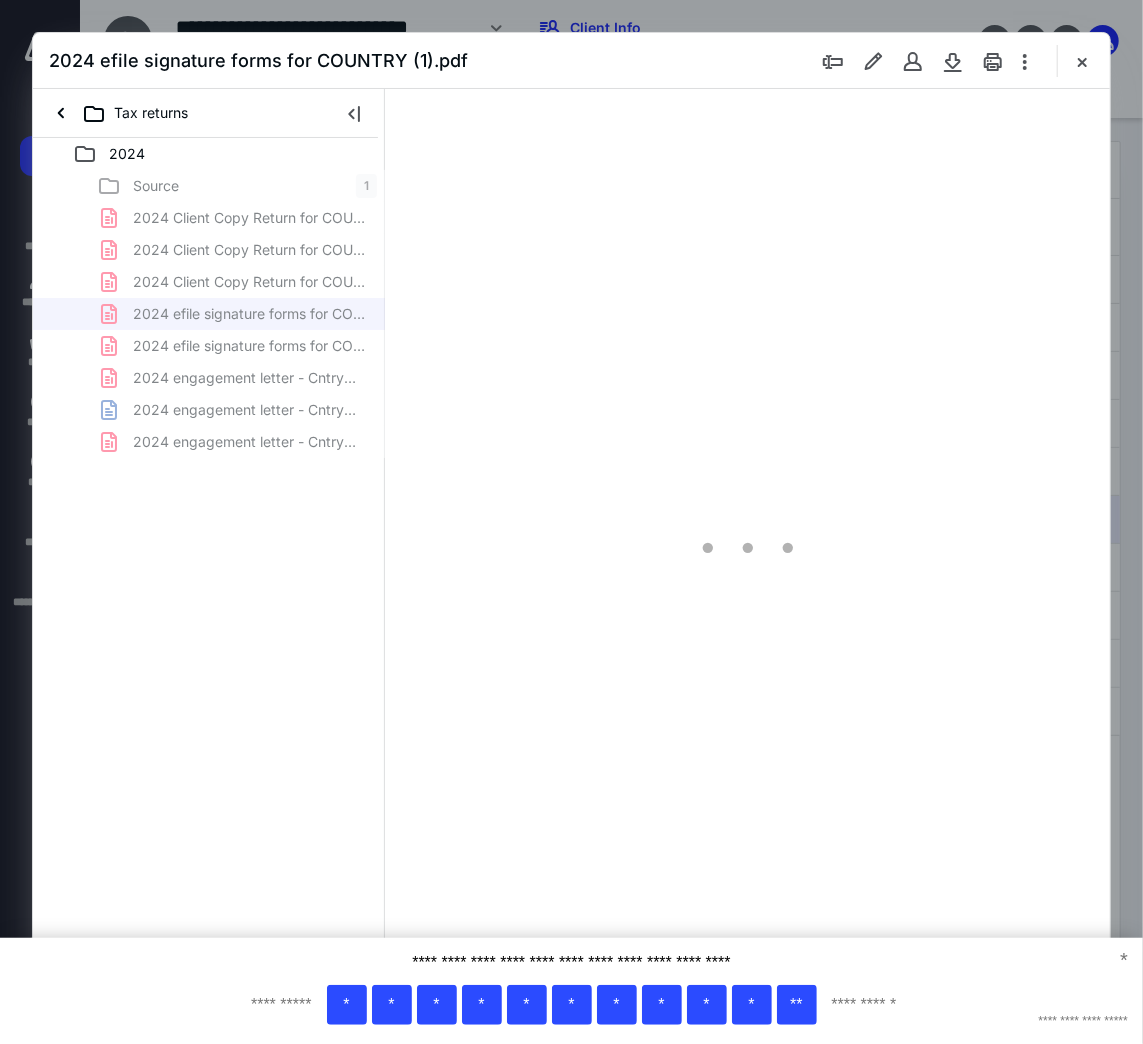 type on "102" 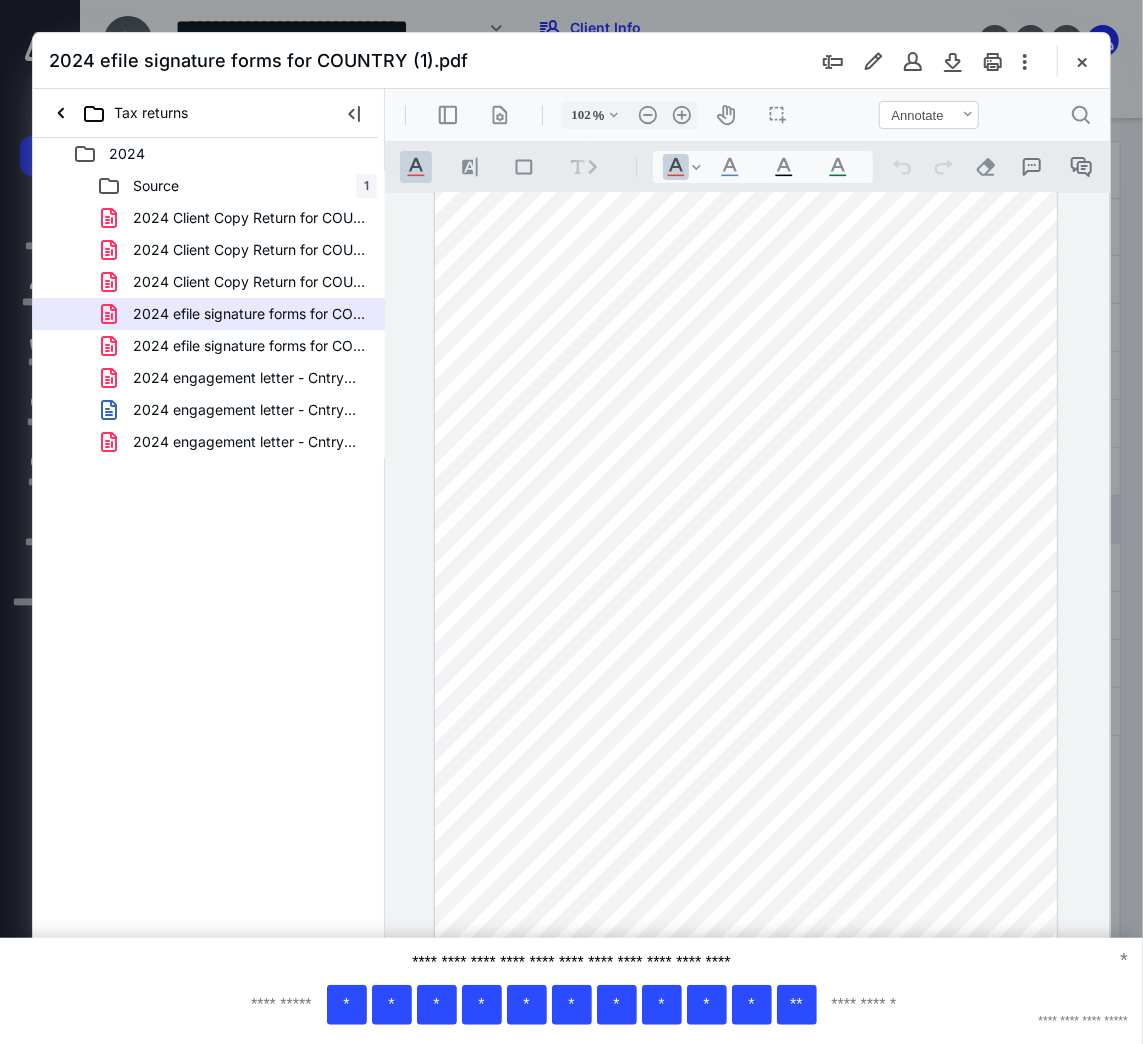 scroll, scrollTop: 0, scrollLeft: 0, axis: both 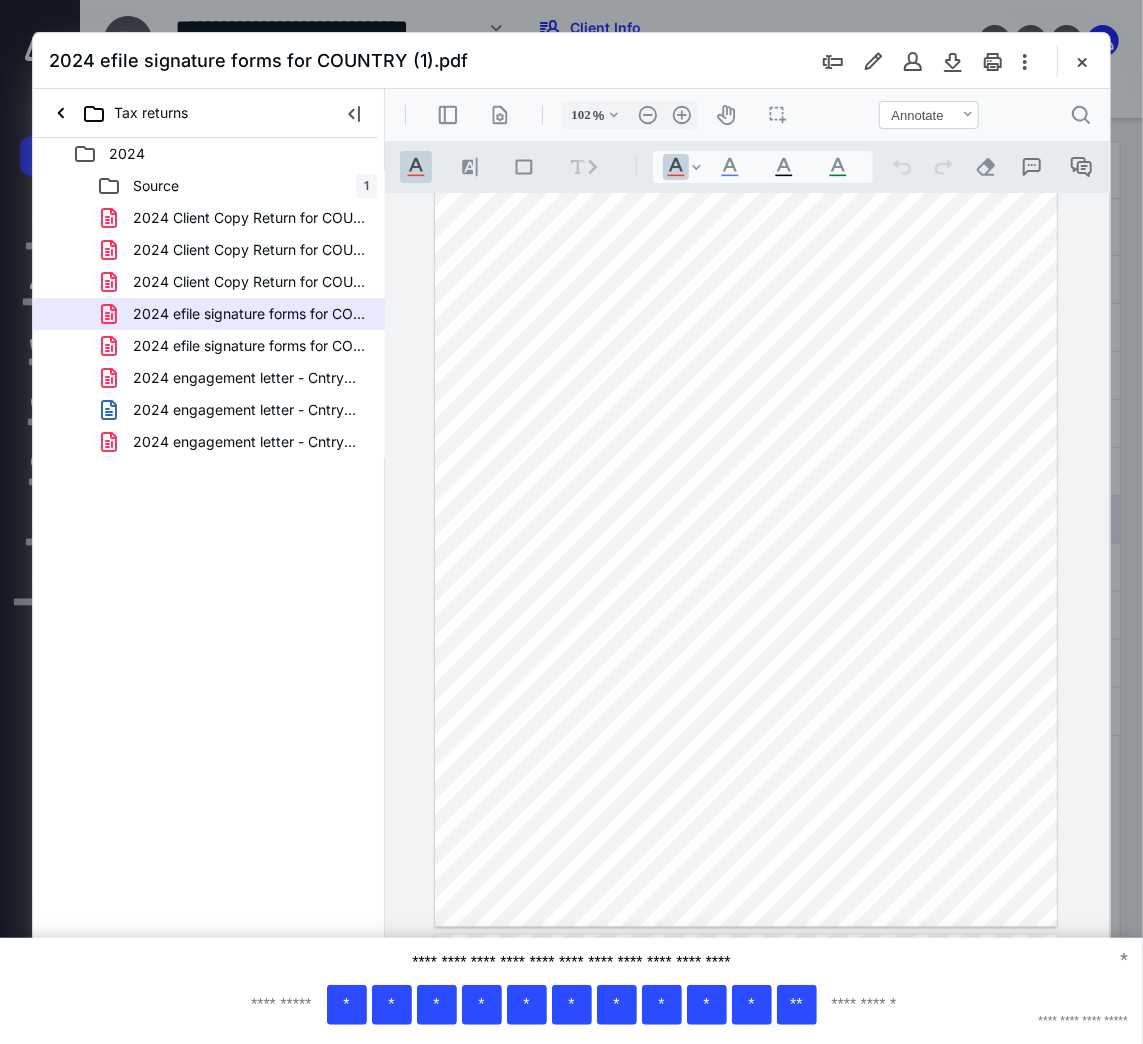 click at bounding box center [745, 524] 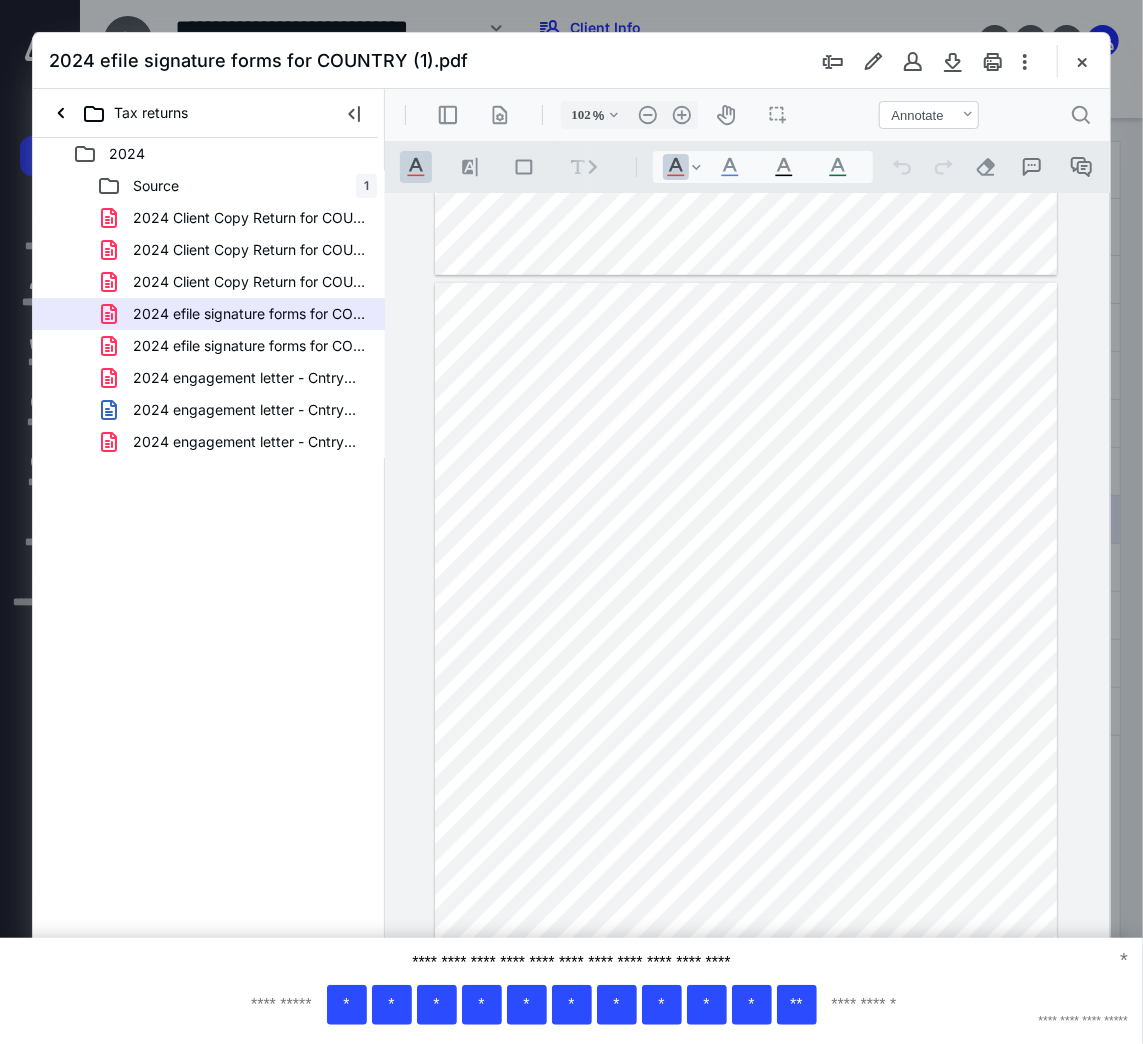type on "*" 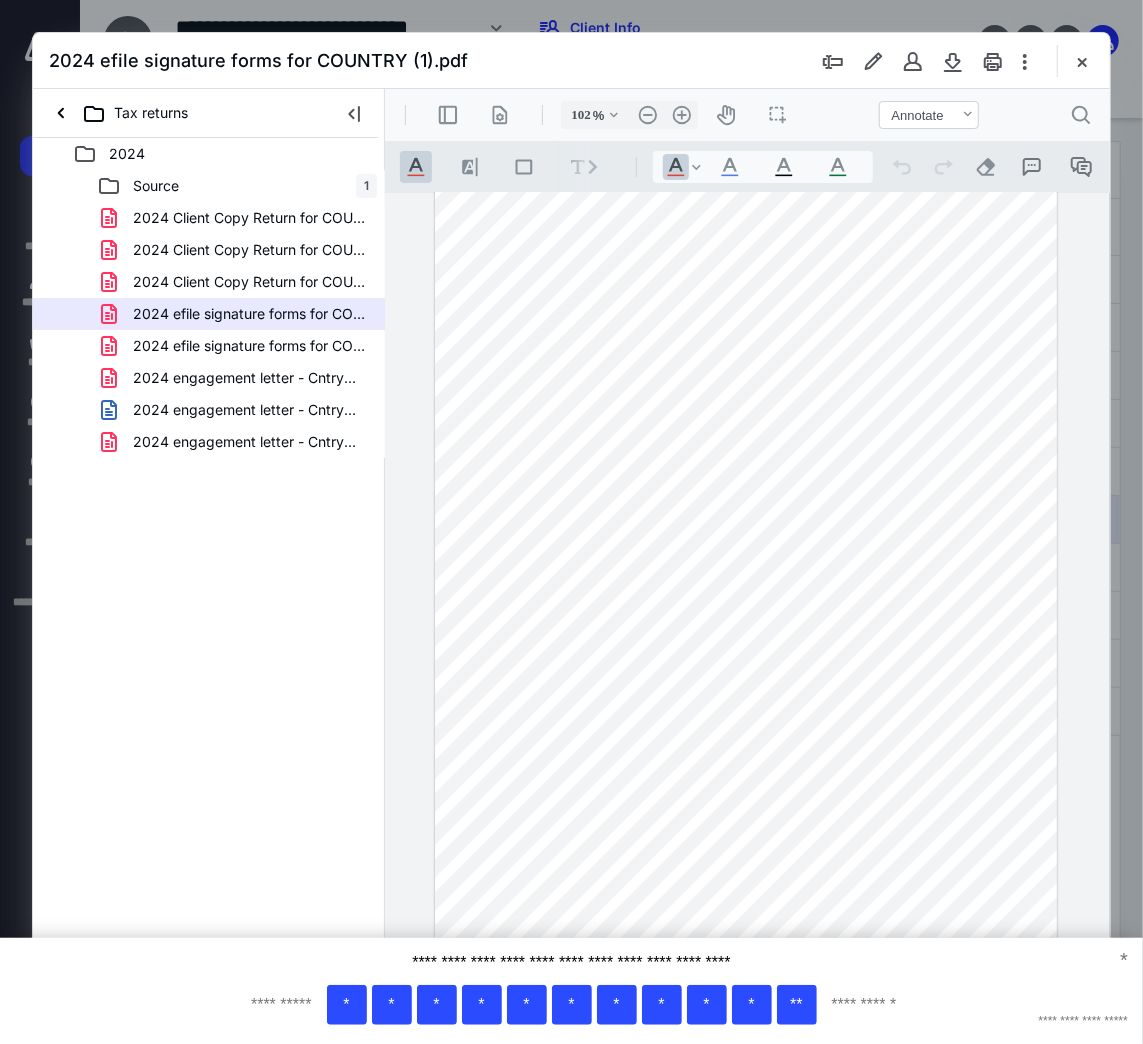 scroll, scrollTop: 0, scrollLeft: 0, axis: both 